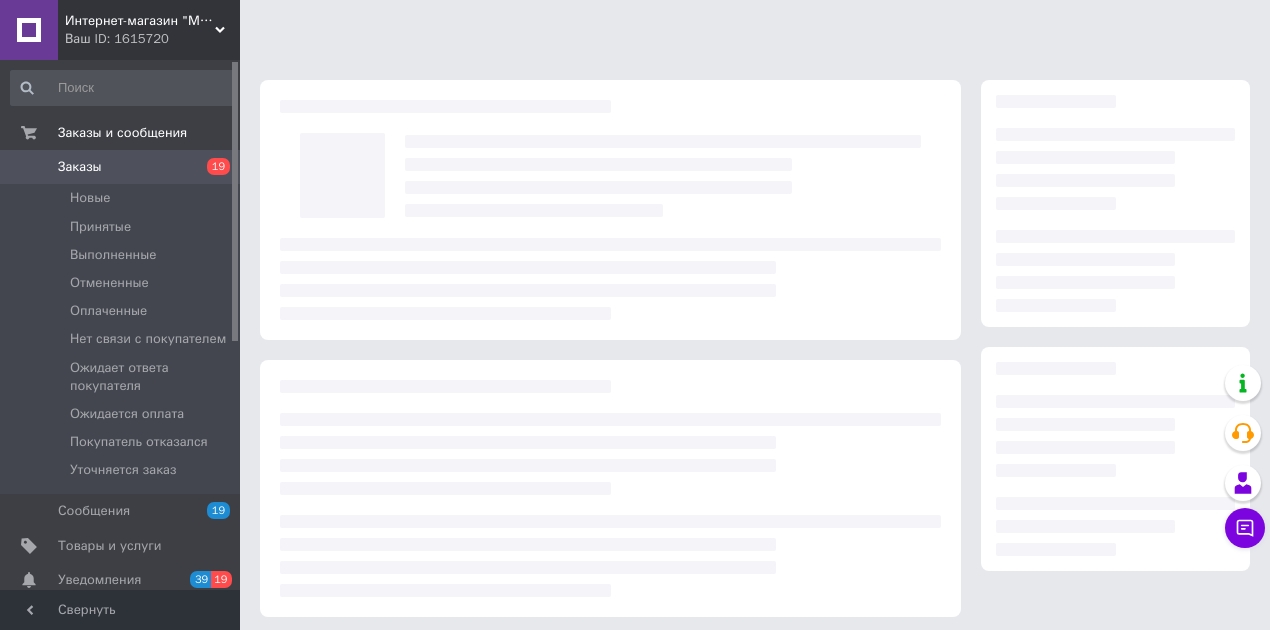 scroll, scrollTop: 0, scrollLeft: 0, axis: both 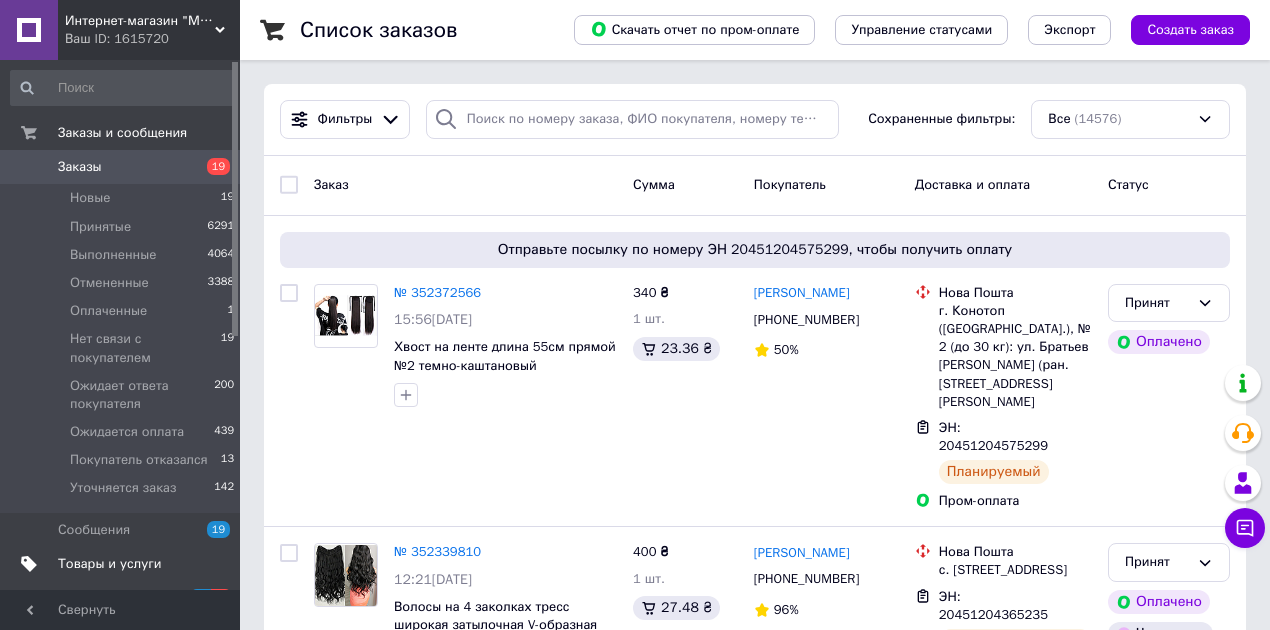 click on "Товары и услуги" at bounding box center [110, 564] 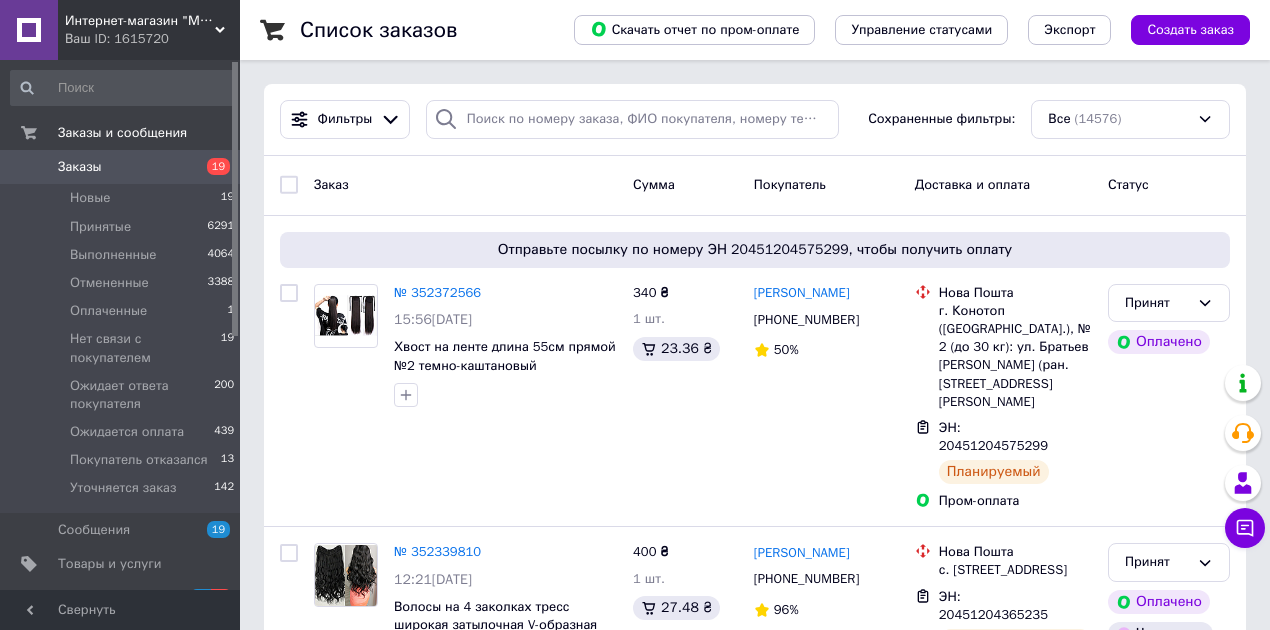 click on "Уведомления 39 19" at bounding box center (123, 598) 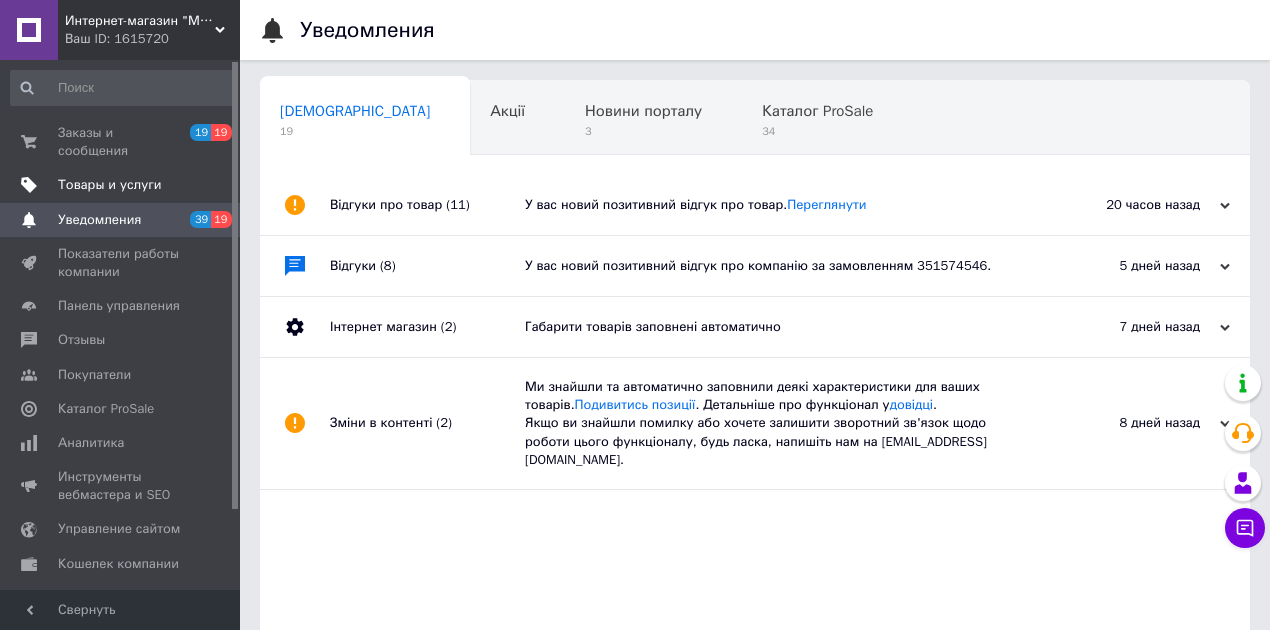 click on "Товары и услуги" at bounding box center [110, 185] 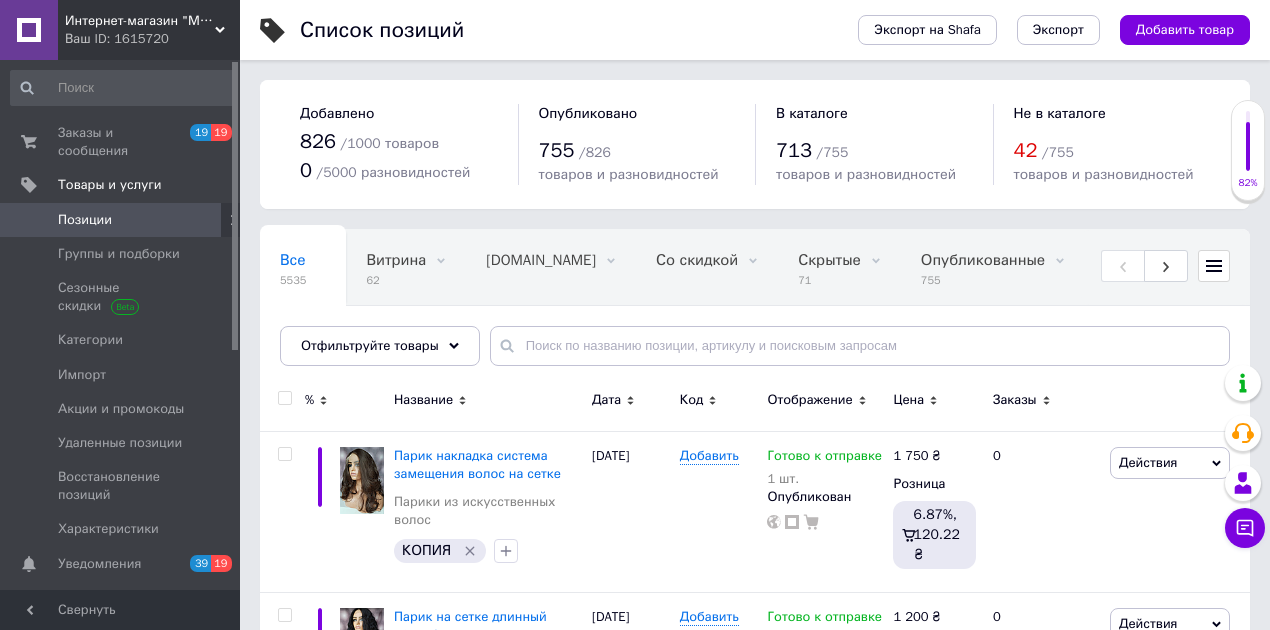 click on "Дата" at bounding box center (606, 400) 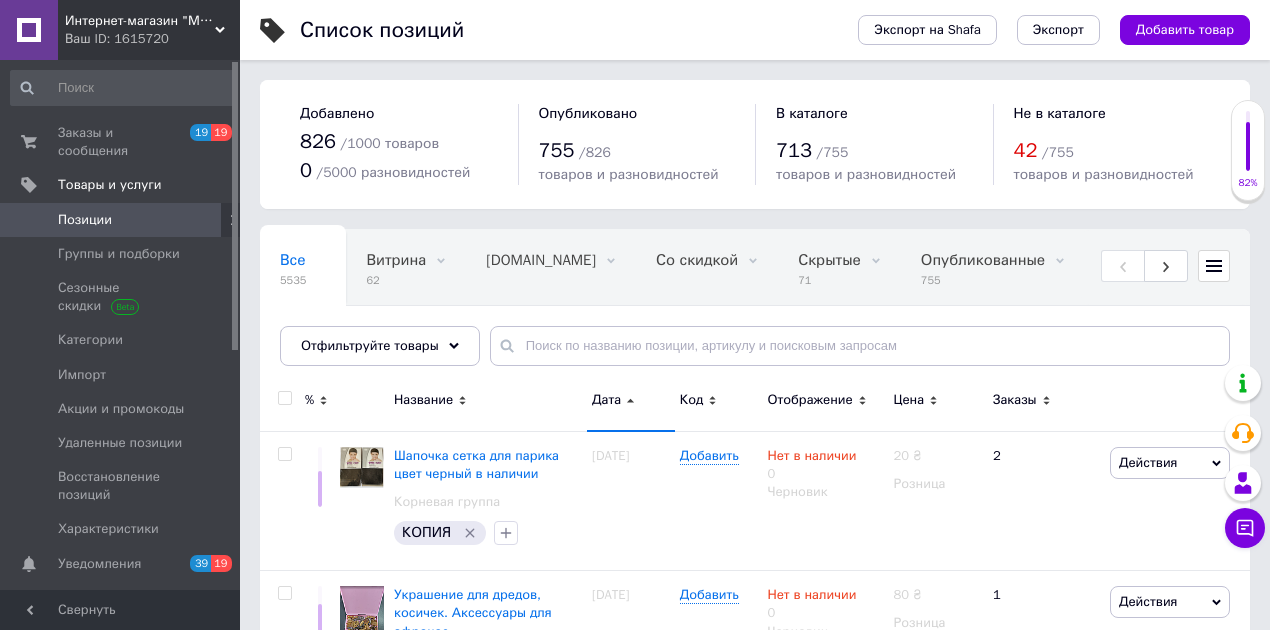 click on "Дата" at bounding box center [606, 400] 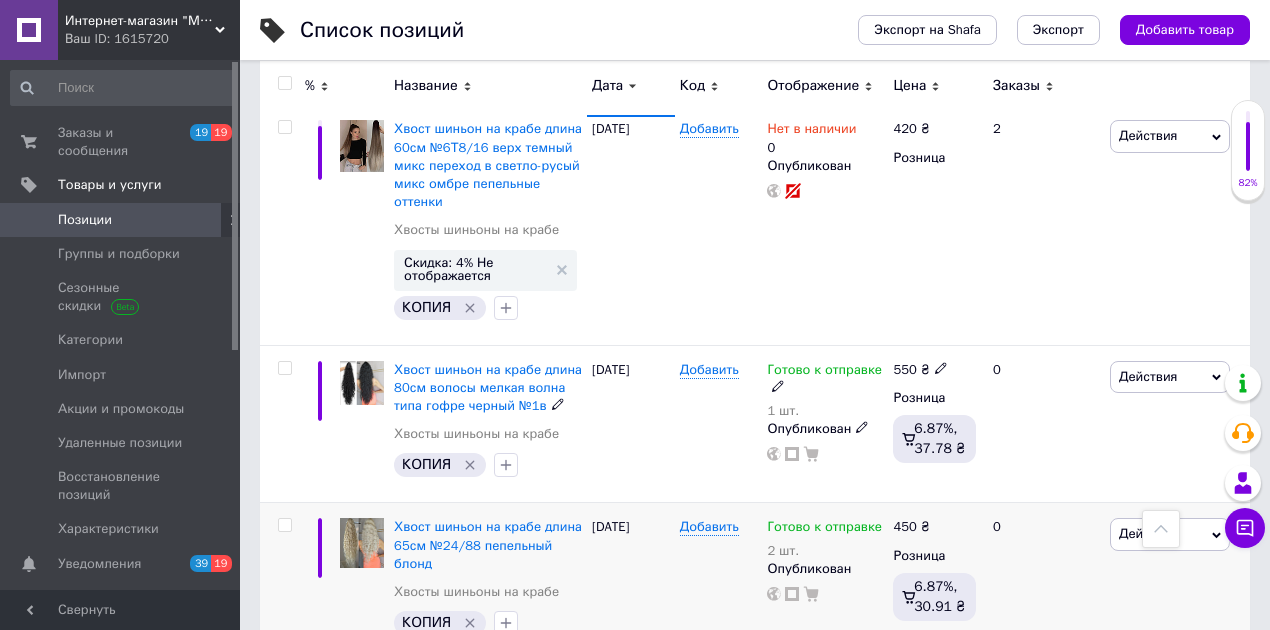 scroll, scrollTop: 3600, scrollLeft: 0, axis: vertical 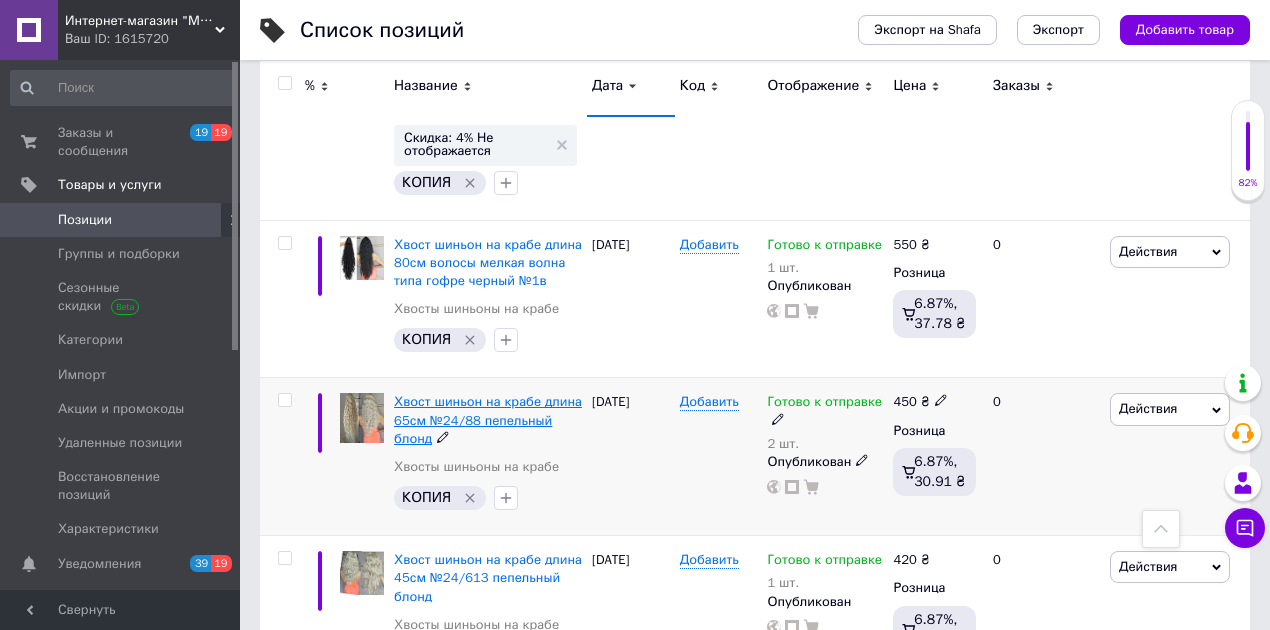 click on "Хвост шиньон на крабе  длина 65см №24/88 пепельный блонд" at bounding box center [488, 419] 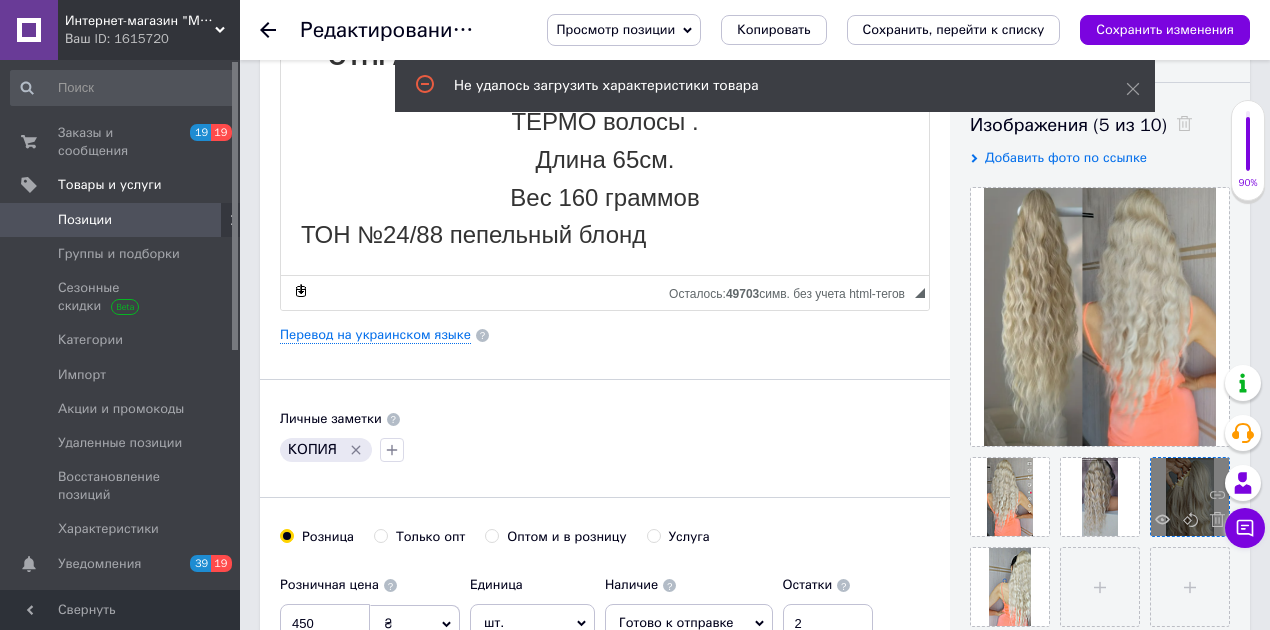 scroll, scrollTop: 333, scrollLeft: 0, axis: vertical 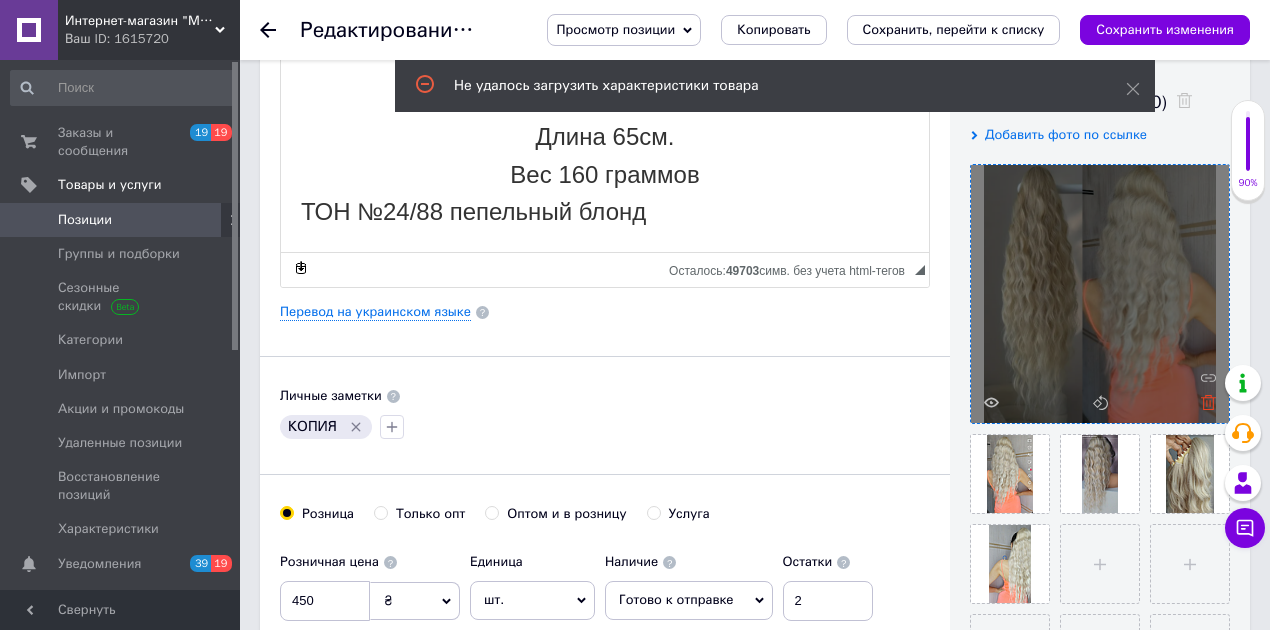 click 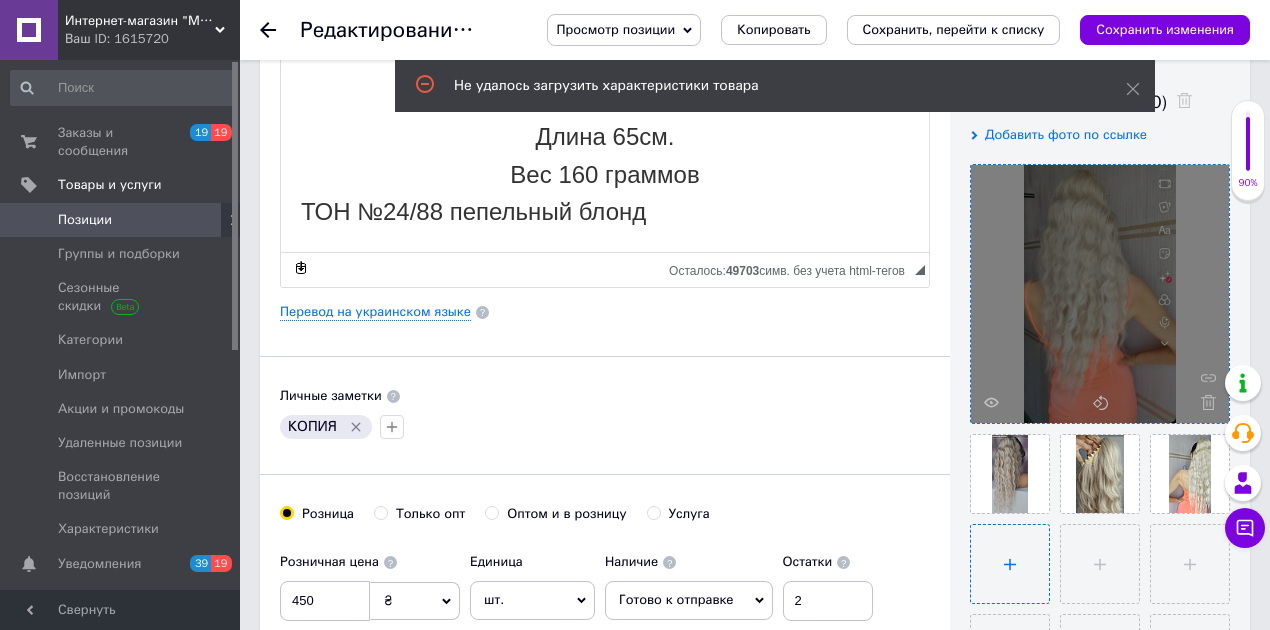 click at bounding box center [1010, 564] 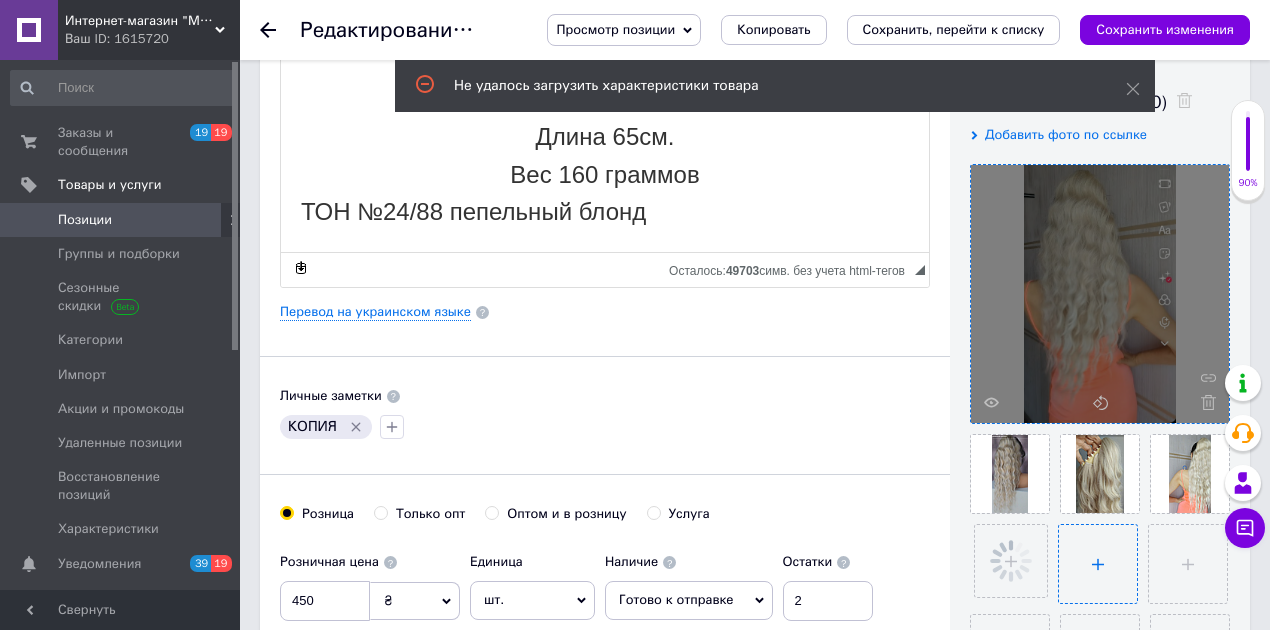 drag, startPoint x: 1026, startPoint y: 541, endPoint x: 14, endPoint y: 136, distance: 1090.0316 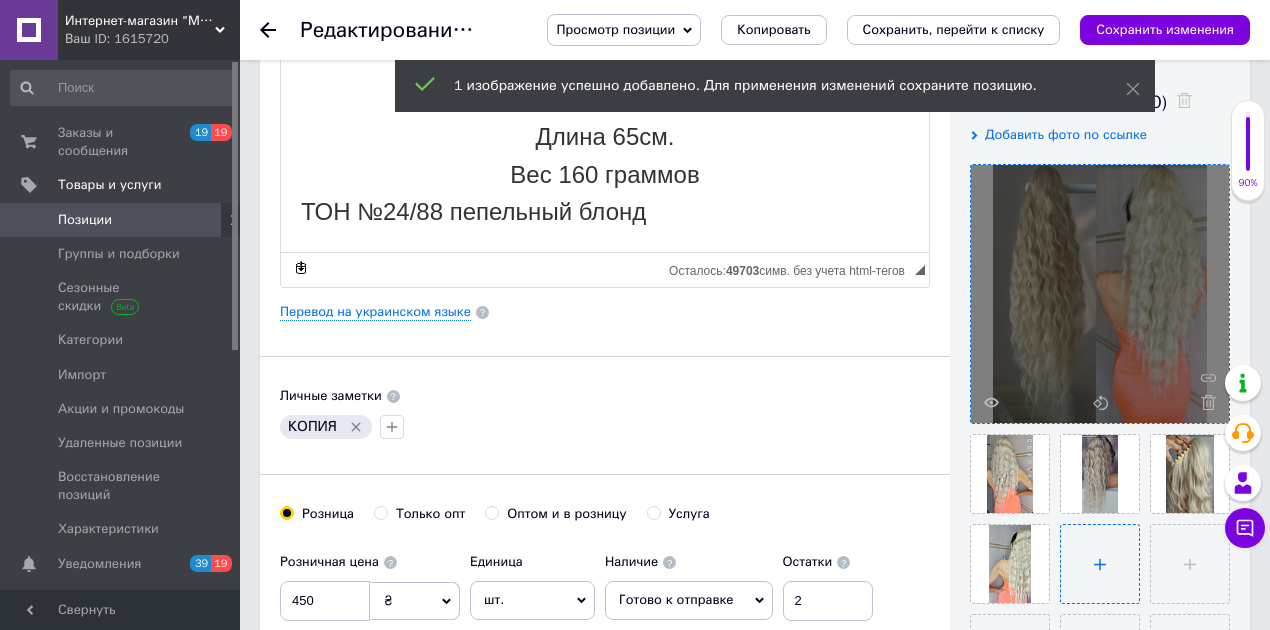 click at bounding box center (1100, 564) 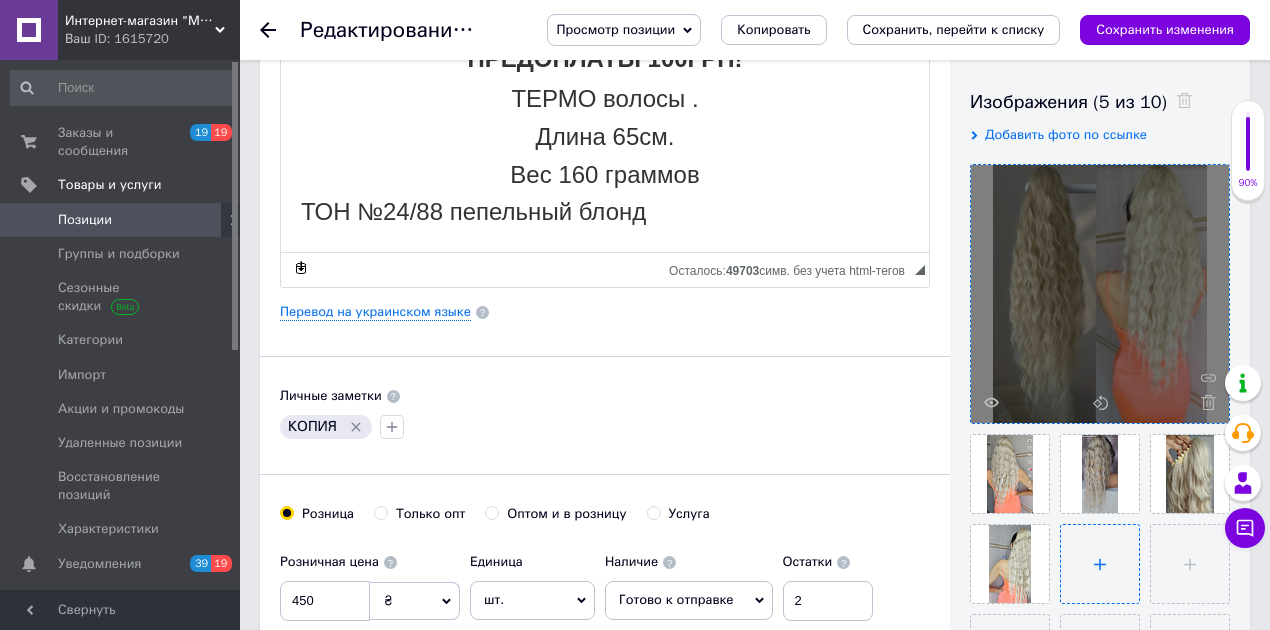 type on "C:\fakepath\Снимок экрана [DATE] 144313.png" 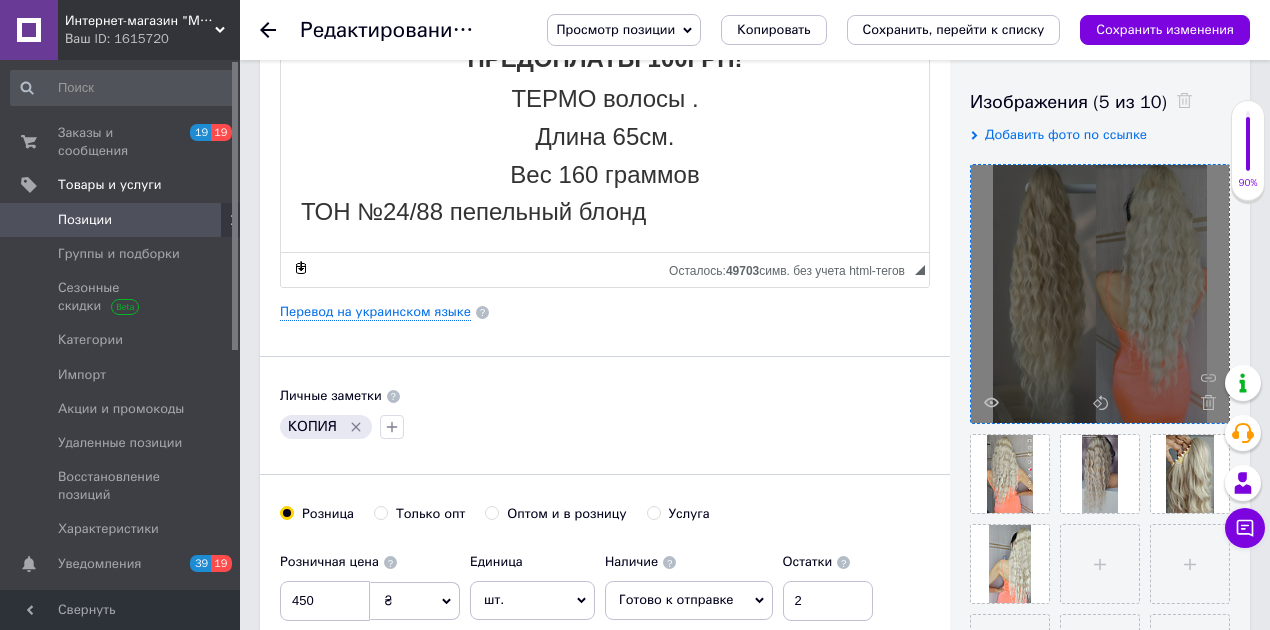 click on "ОТПРАВКА ПОСЛЕ ОПЛАТЫ ИЛИ ЧАСТИЧНОЙ ПРЕДОПЛАТЫ 100ГРН! ТЕРМО волосы . Длина 65см.  Вес 160 граммов                     ТОН №24/88 пепельный блонд  ВИДЕО в тиктоке [URL][DOMAIN_NAME]" at bounding box center (605, 210) 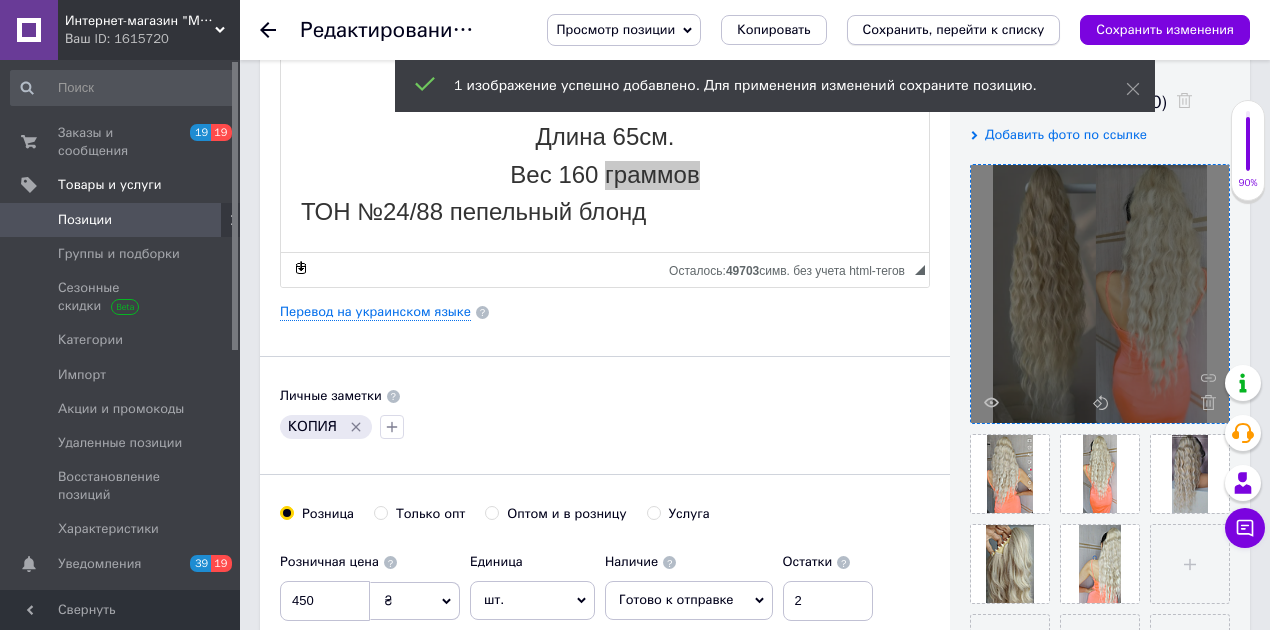 click on "Сохранить, перейти к списку" at bounding box center [954, 30] 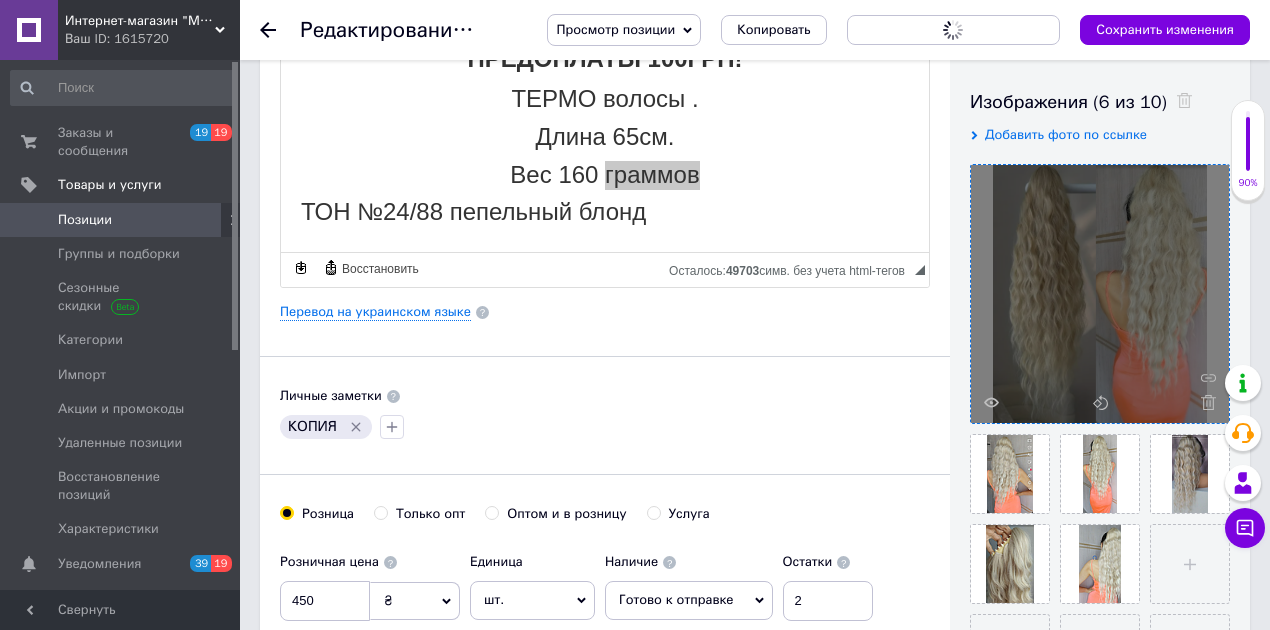 scroll, scrollTop: 0, scrollLeft: 0, axis: both 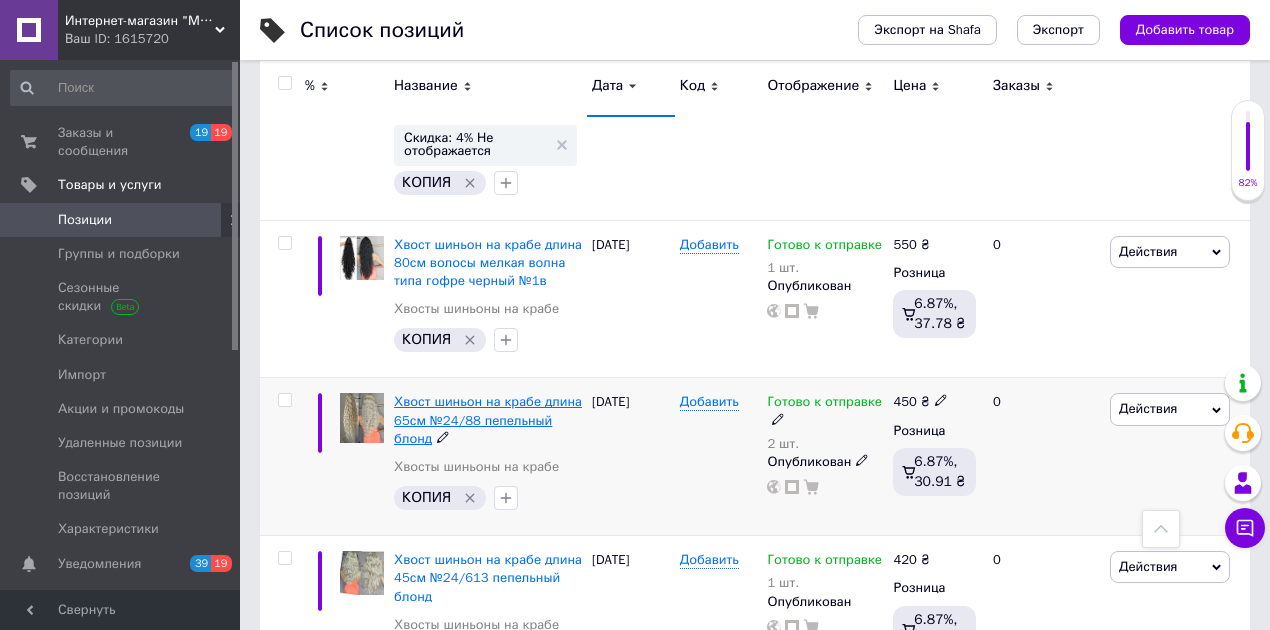 click on "Хвост шиньон на крабе  длина 65см №24/88 пепельный блонд" at bounding box center [488, 419] 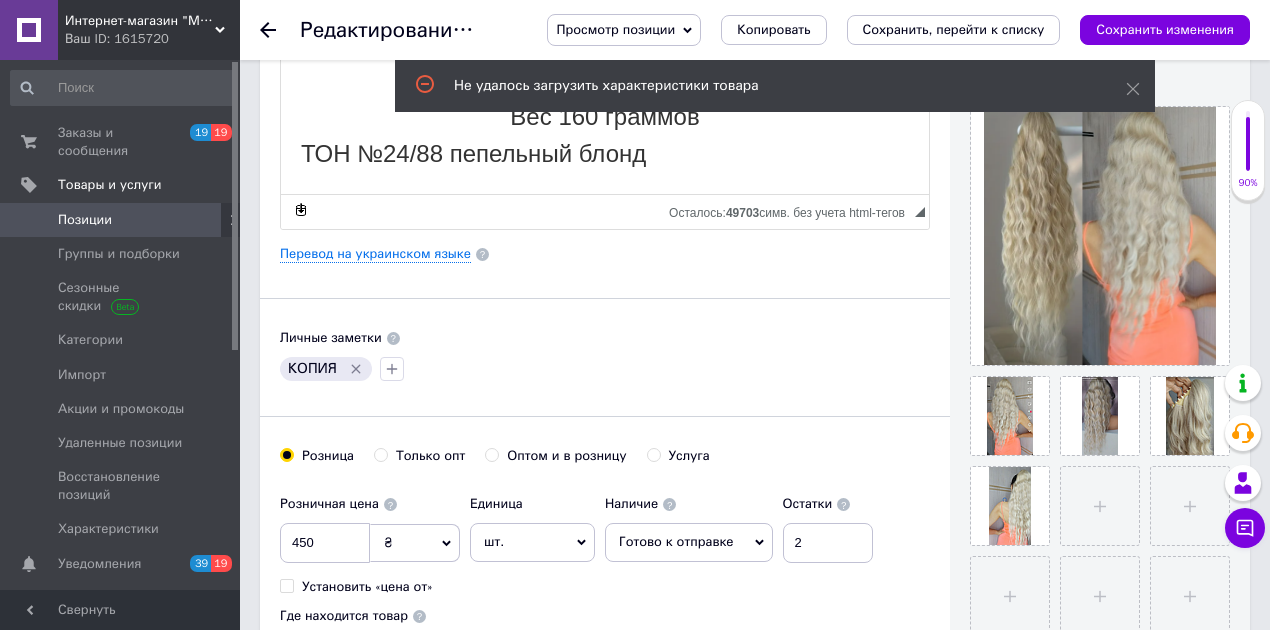 scroll, scrollTop: 400, scrollLeft: 0, axis: vertical 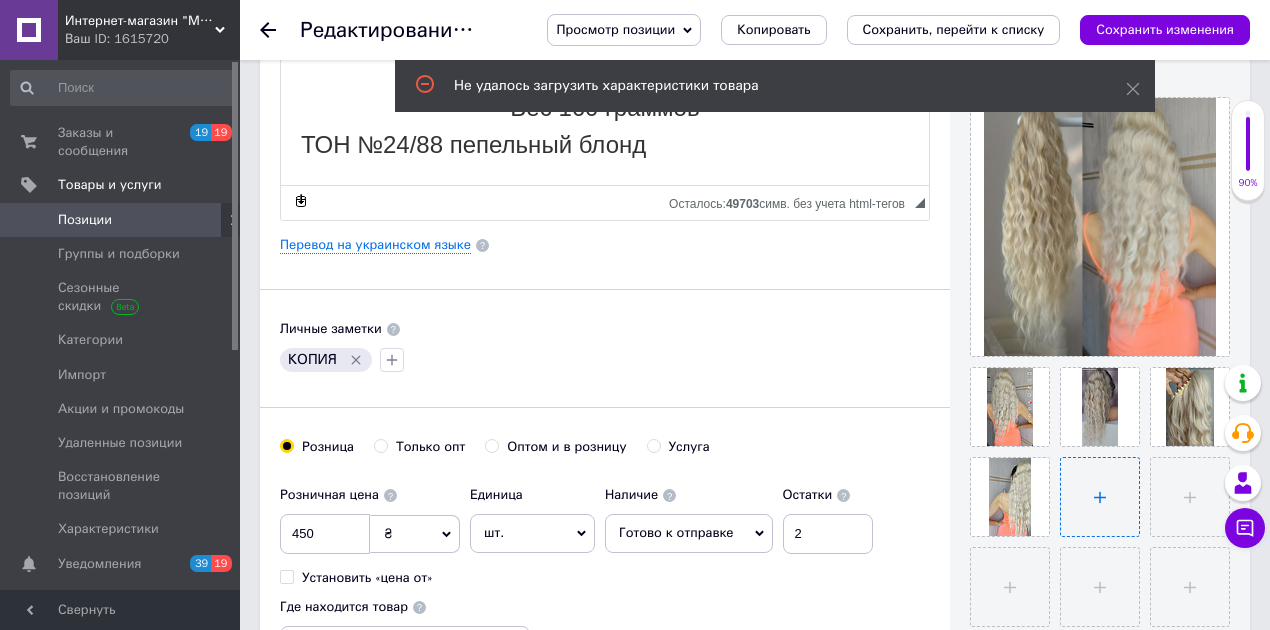 click at bounding box center (1100, 497) 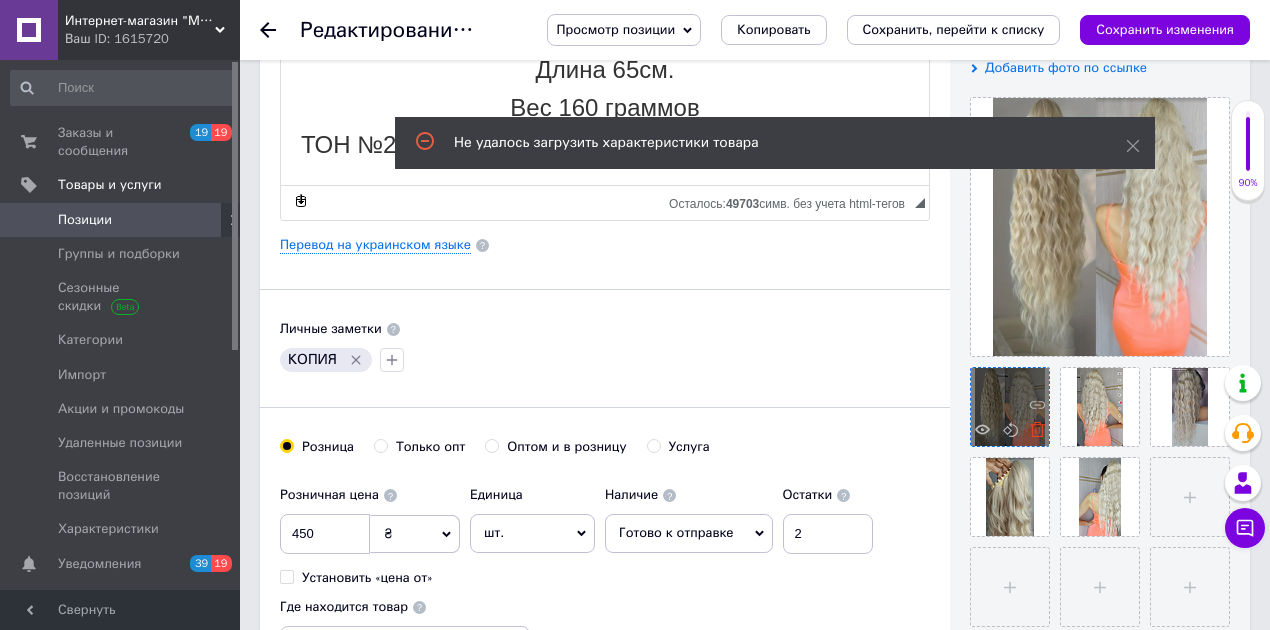 click 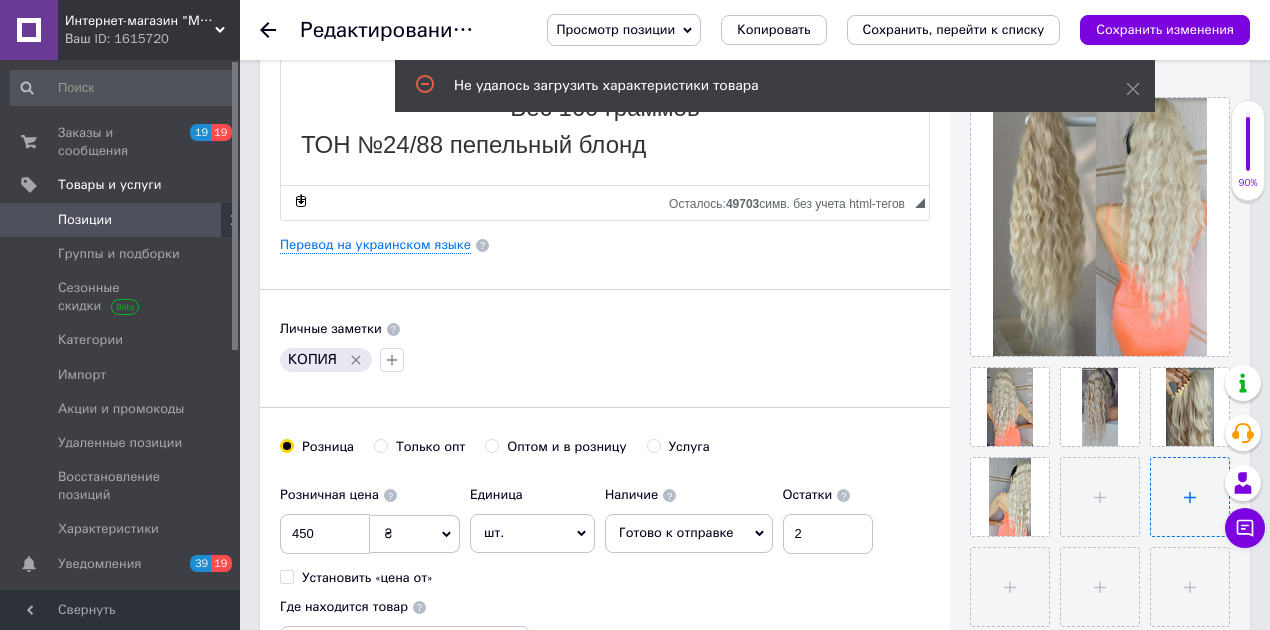 click at bounding box center [1190, 497] 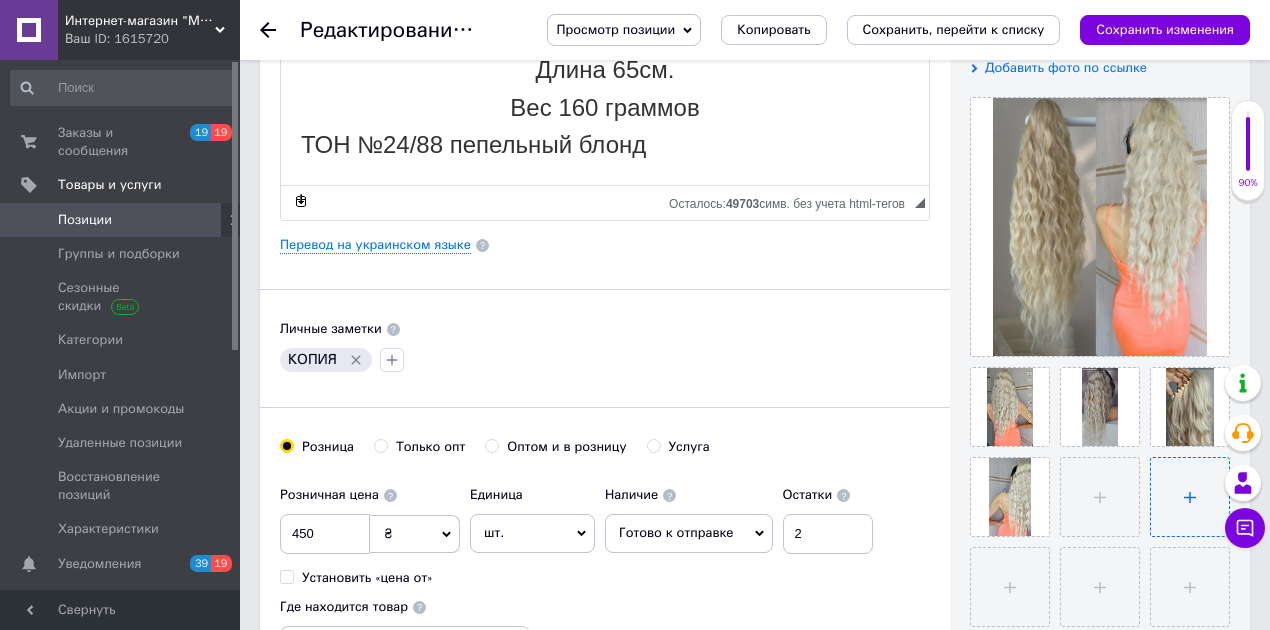 type on "C:\fakepath\Снимок экрана [DATE] 144313.png" 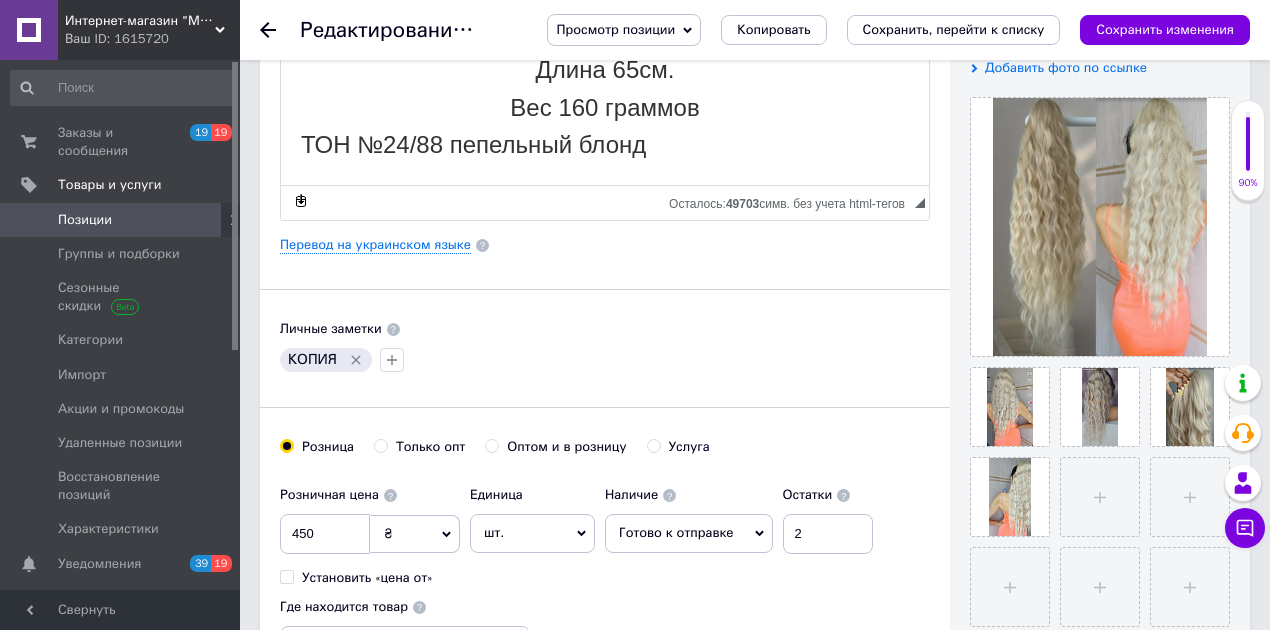 type 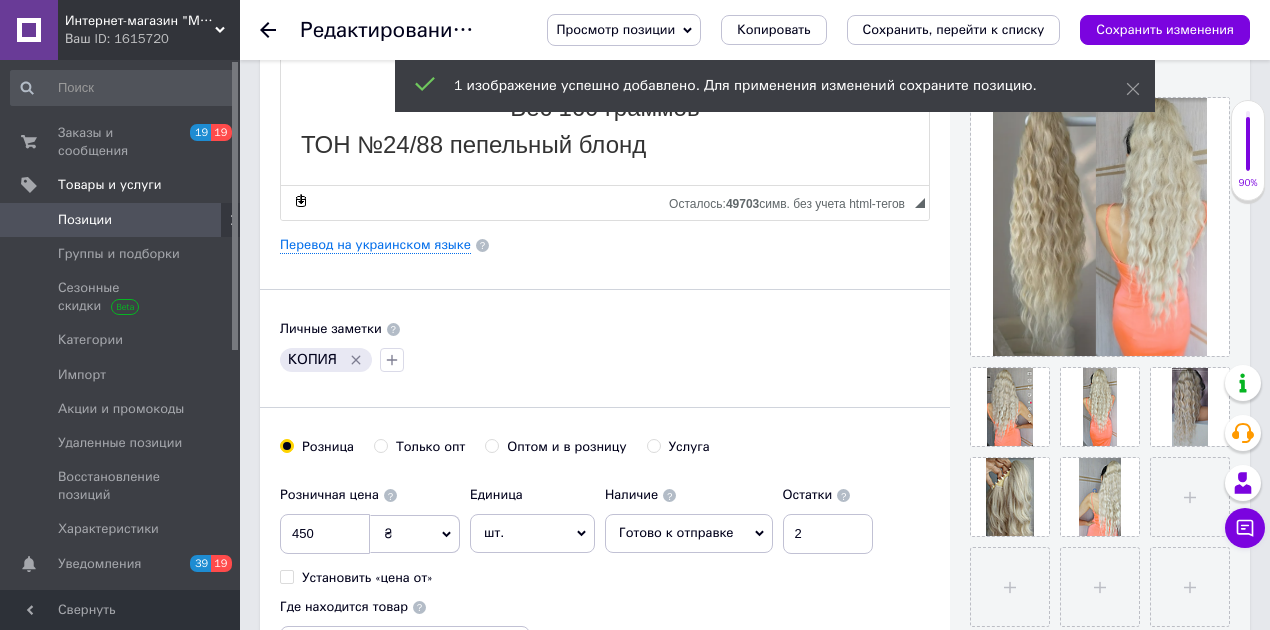 click on "Сохранить, перейти к списку" at bounding box center [954, 29] 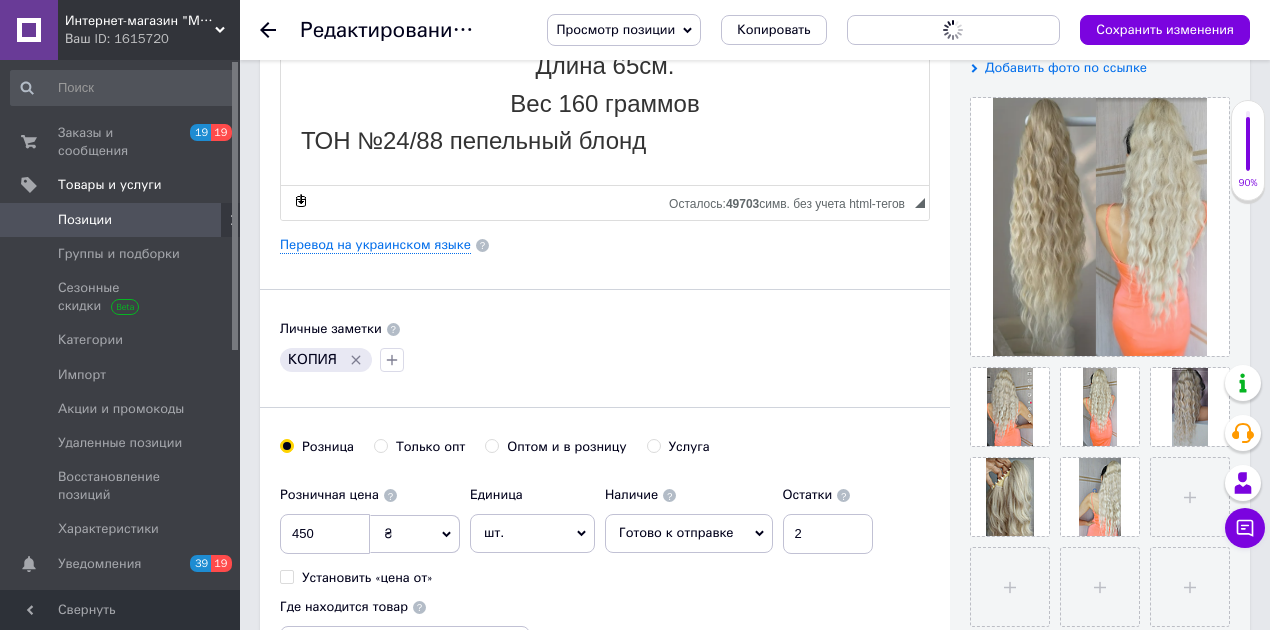 scroll, scrollTop: 0, scrollLeft: 0, axis: both 